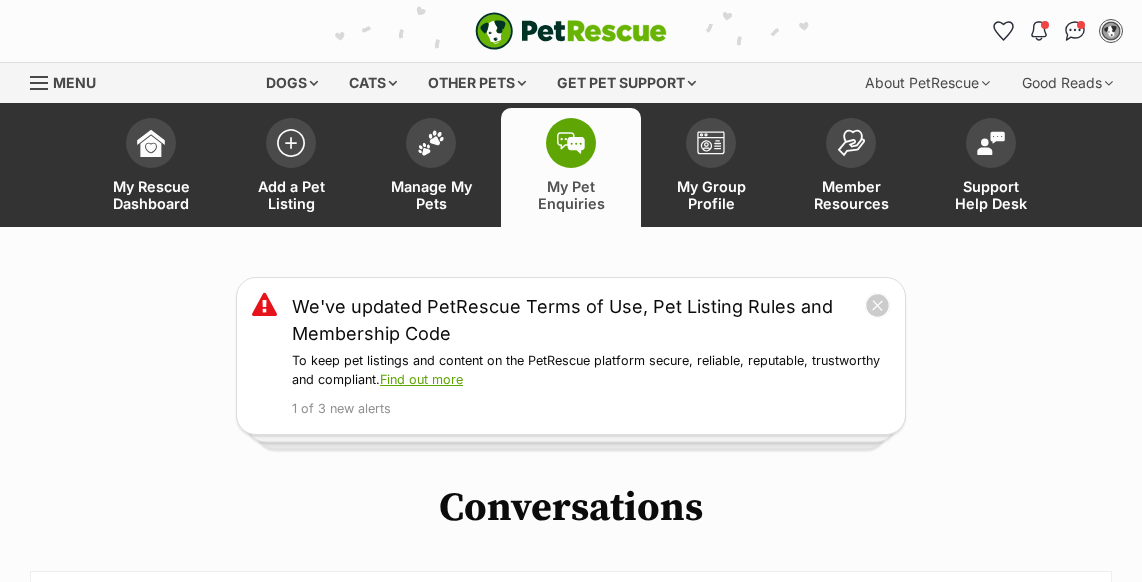 scroll, scrollTop: 727, scrollLeft: 0, axis: vertical 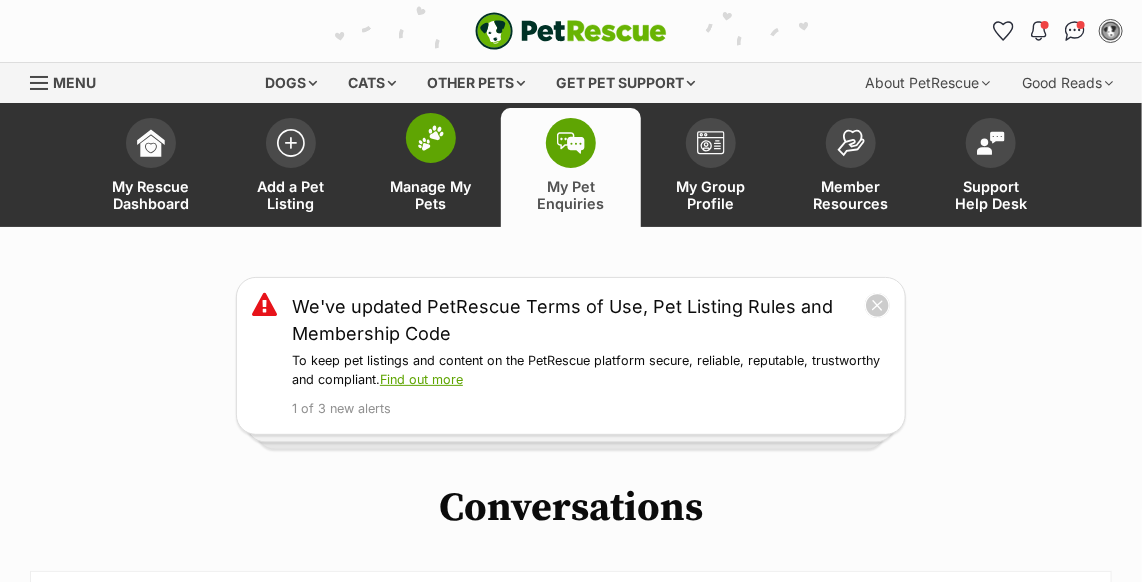 click at bounding box center (431, 138) 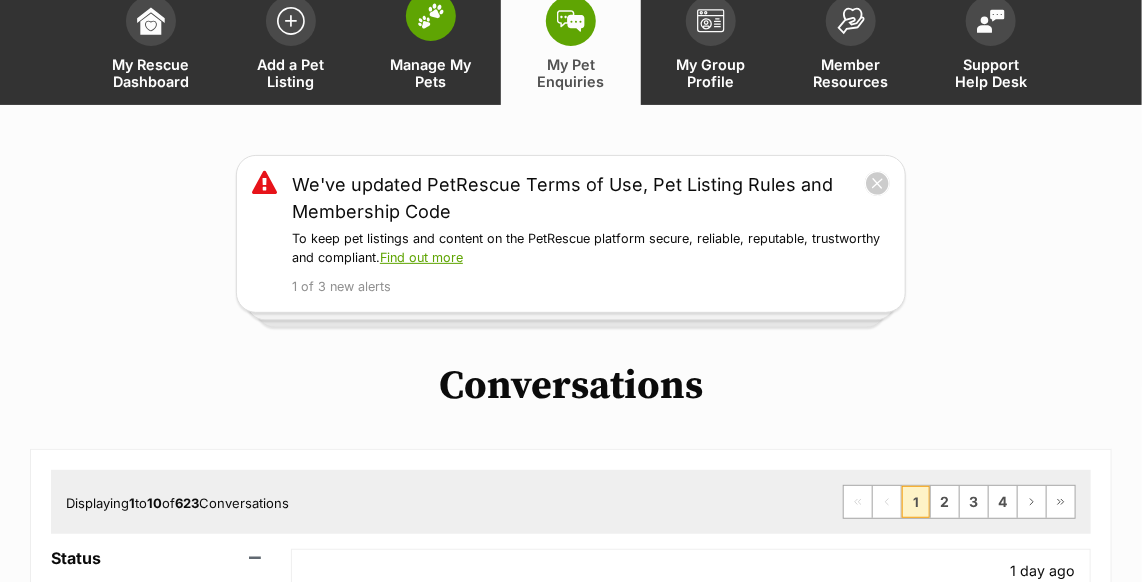 scroll, scrollTop: 0, scrollLeft: 0, axis: both 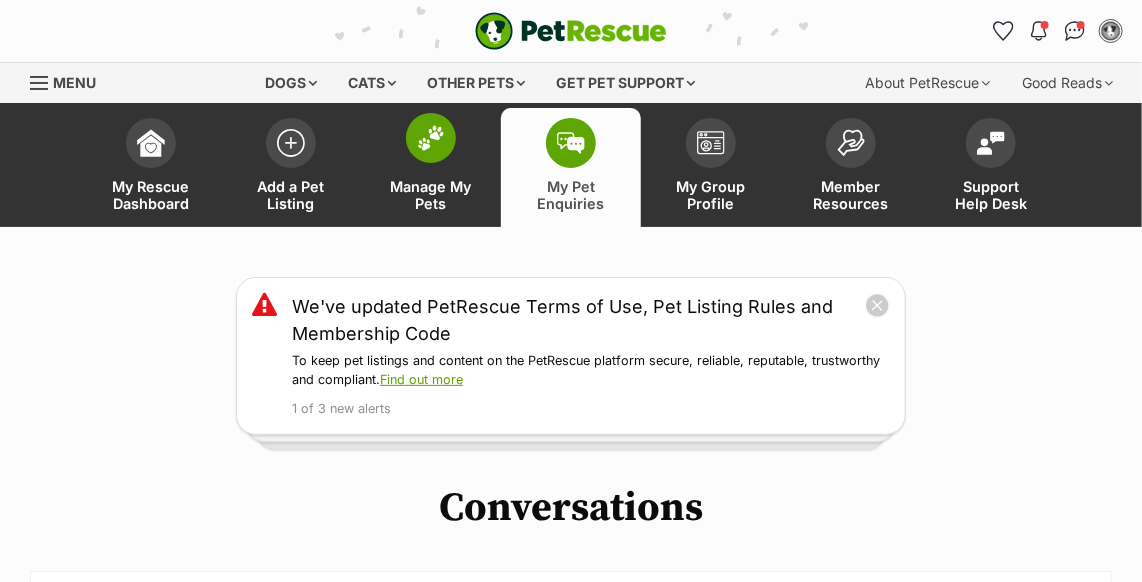 click at bounding box center [431, 138] 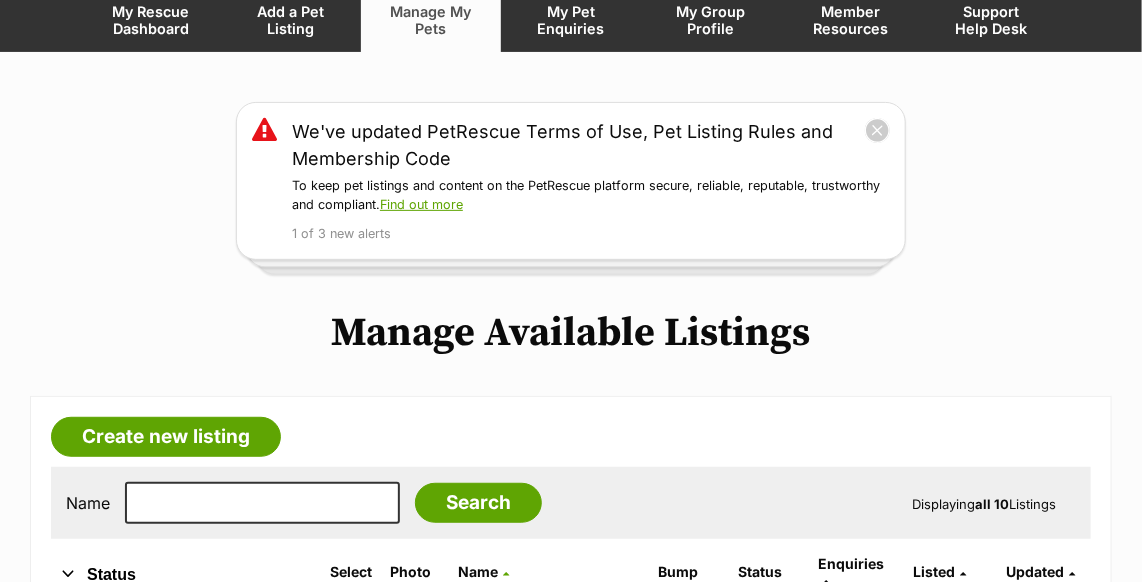 scroll, scrollTop: 363, scrollLeft: 0, axis: vertical 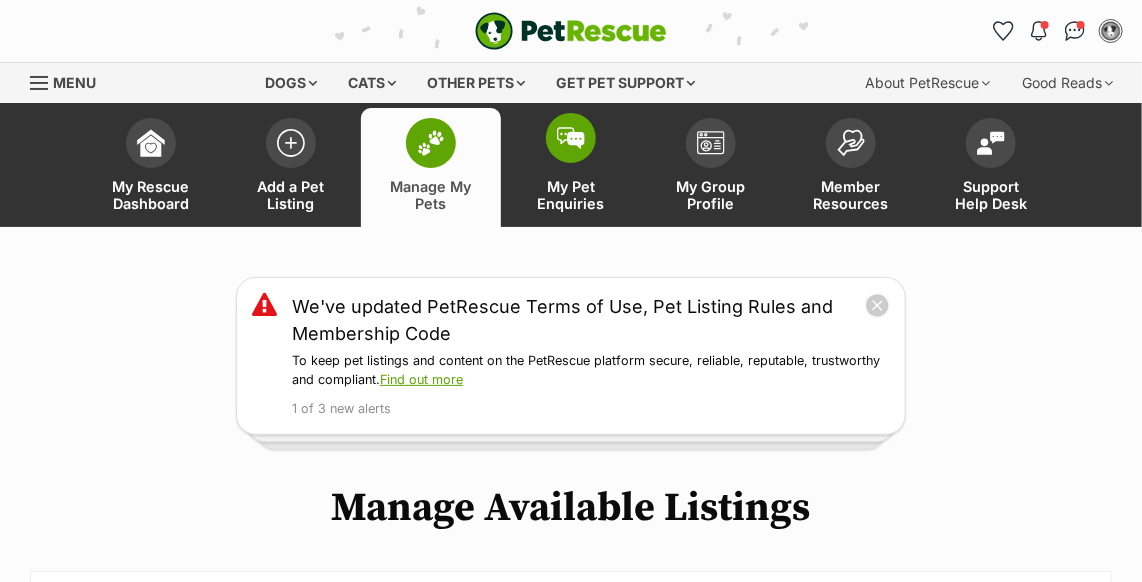 click at bounding box center (571, 138) 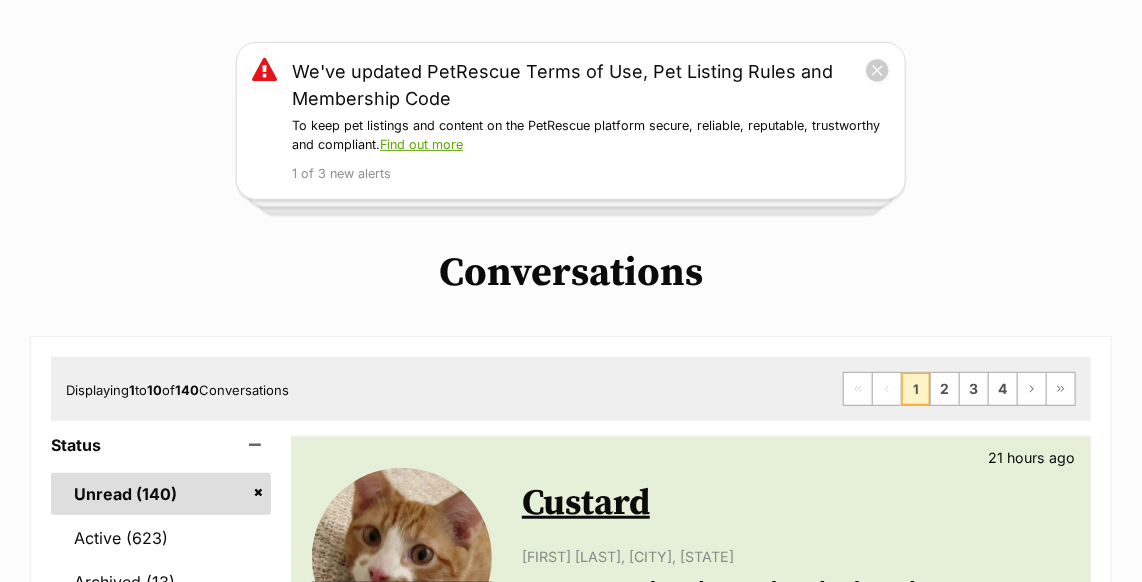 scroll, scrollTop: 272, scrollLeft: 0, axis: vertical 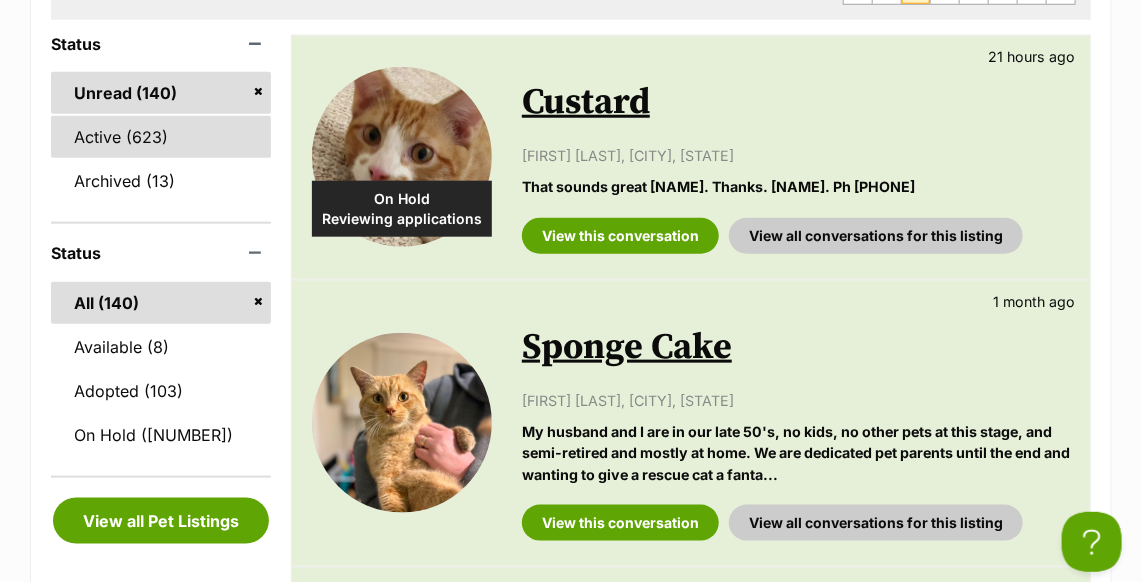 click on "Active (623)" at bounding box center [161, 137] 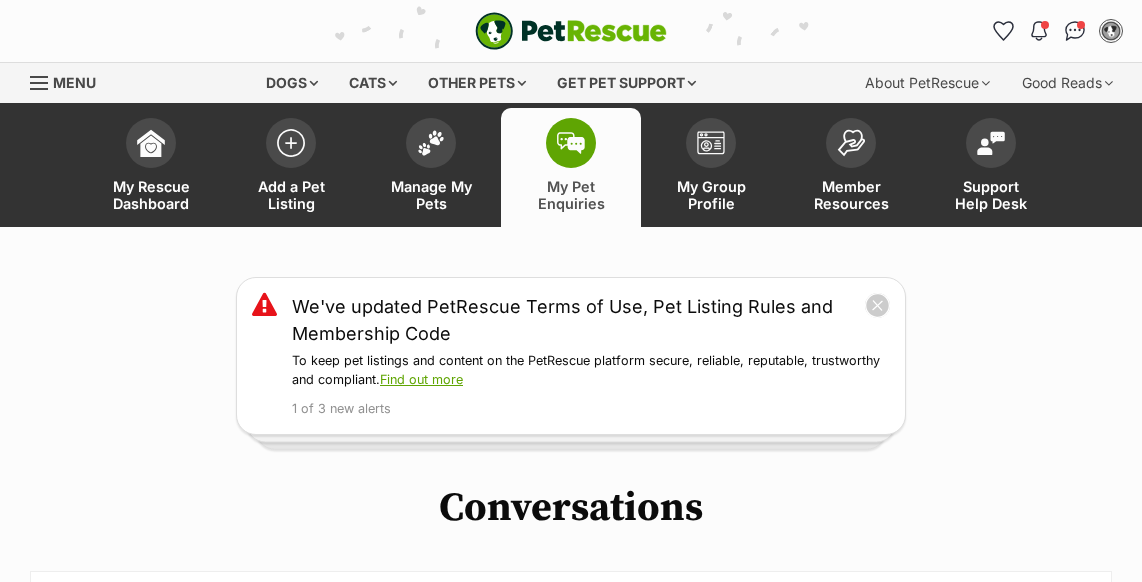scroll, scrollTop: 0, scrollLeft: 0, axis: both 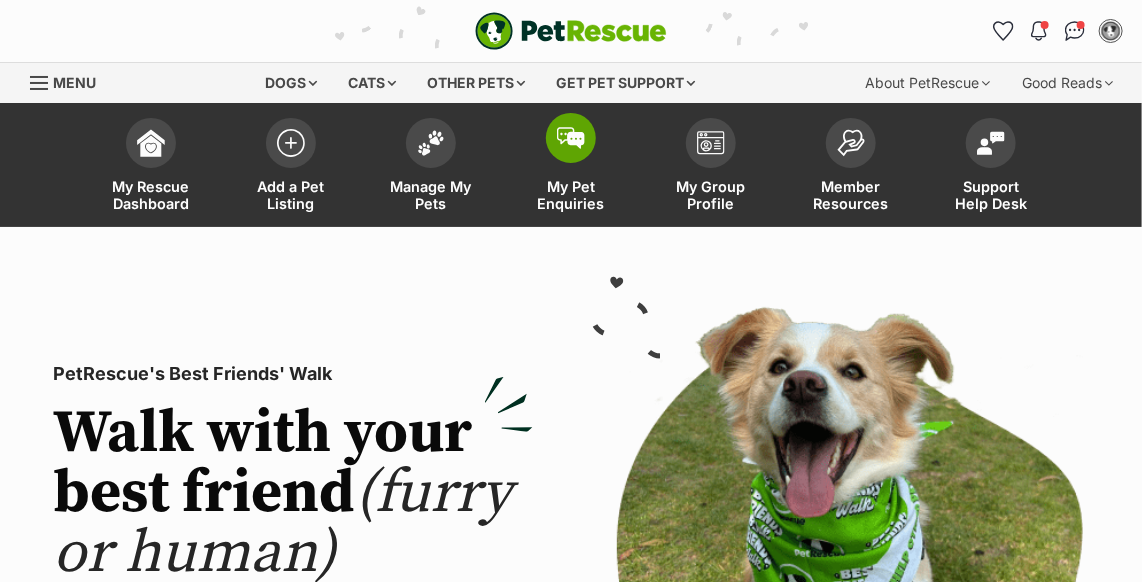 click at bounding box center [571, 138] 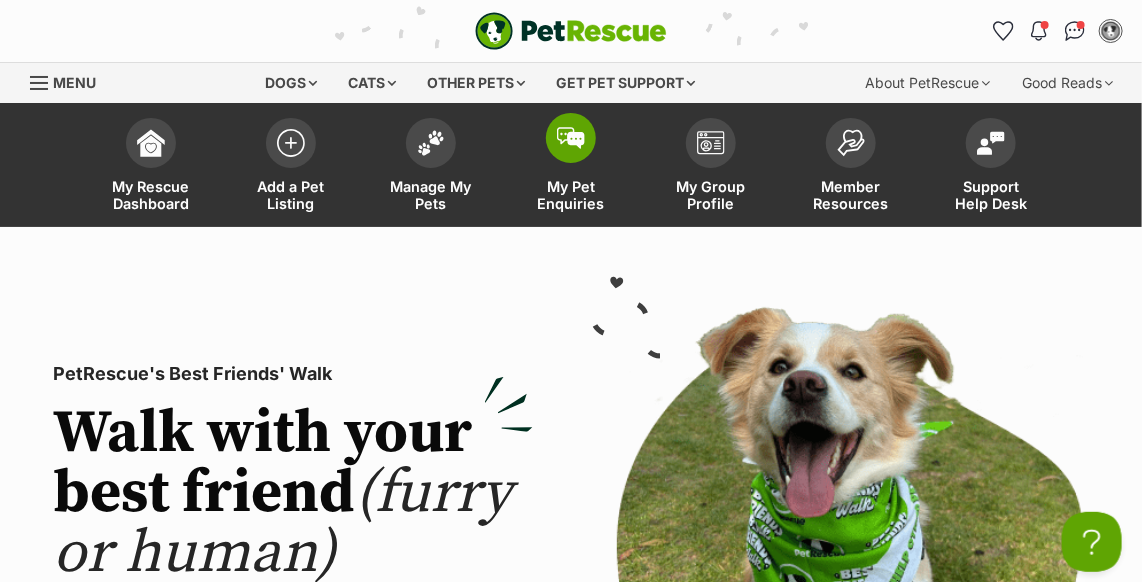 scroll, scrollTop: 0, scrollLeft: 0, axis: both 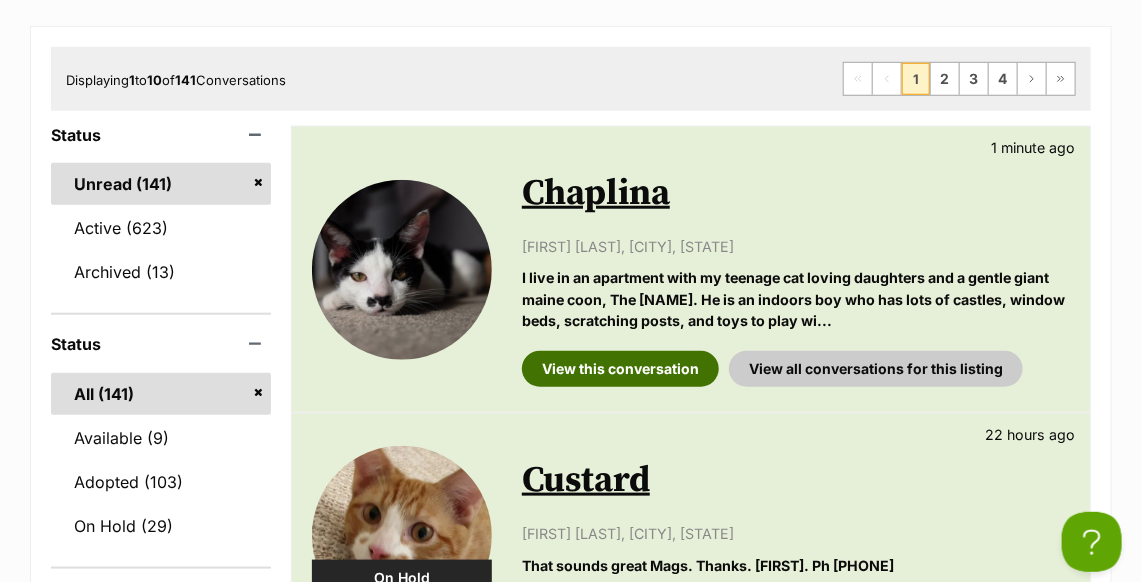 click on "View this conversation" at bounding box center [620, 369] 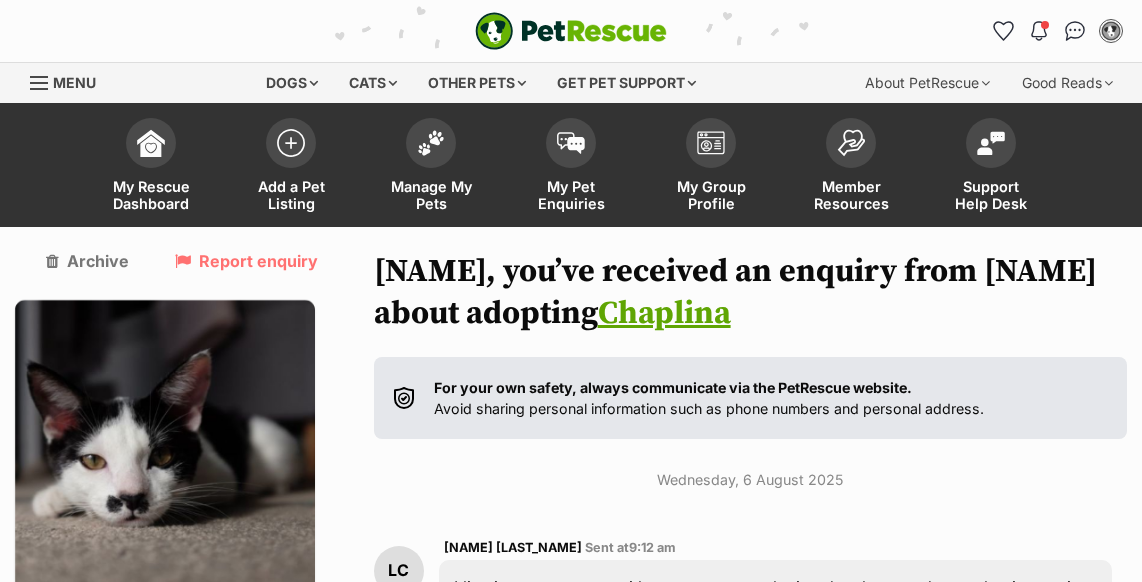 scroll, scrollTop: 61, scrollLeft: 0, axis: vertical 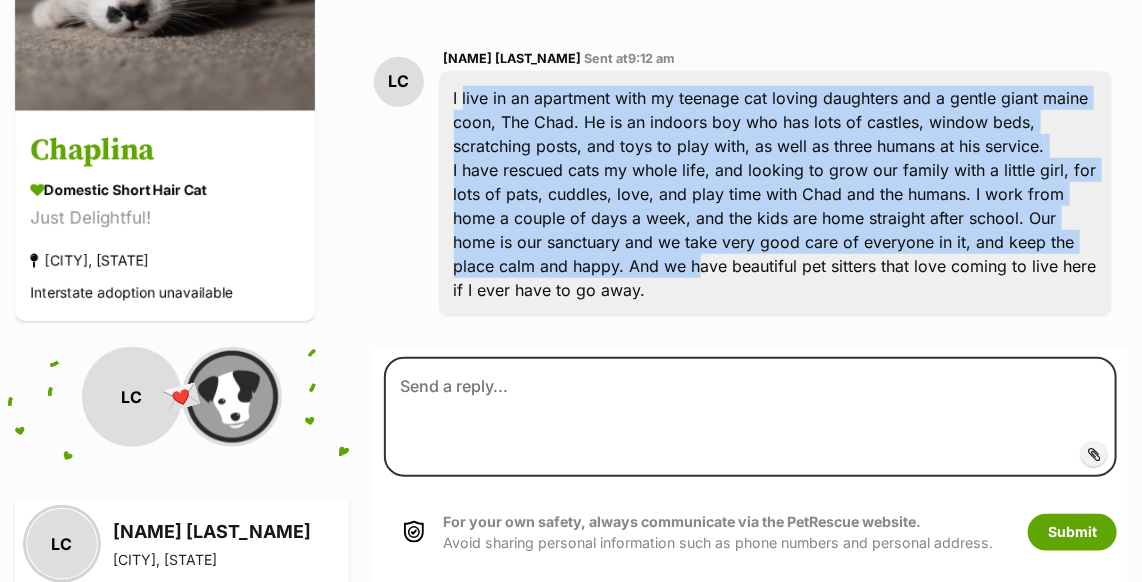 drag, startPoint x: 456, startPoint y: 95, endPoint x: 702, endPoint y: 266, distance: 299.59473 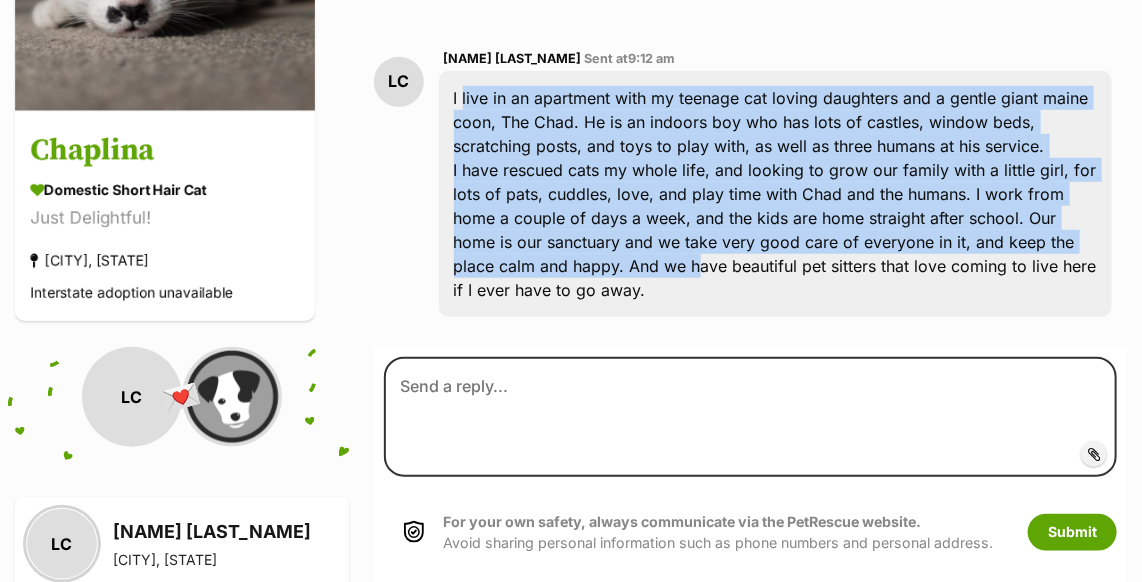 click on "I live in an apartment with my teenage cat loving daughters and a gentle giant maine coon, The Chad. He is an indoors boy who has lots of castles, window beds, scratching posts, and toys to play with, as well as three humans at his service.
I have rescued cats my whole life, and looking to grow our family with a little girl, for lots of pats, cuddles, love, and play time with Chad and the humans. I work from home a couple of days a week, and the kids are home straight after school. Our home is our sanctuary and we take very good care of everyone in it, and keep the place calm and happy. And we have beautiful pet sitters that love coming to live here if I ever have to go away." at bounding box center [775, 194] 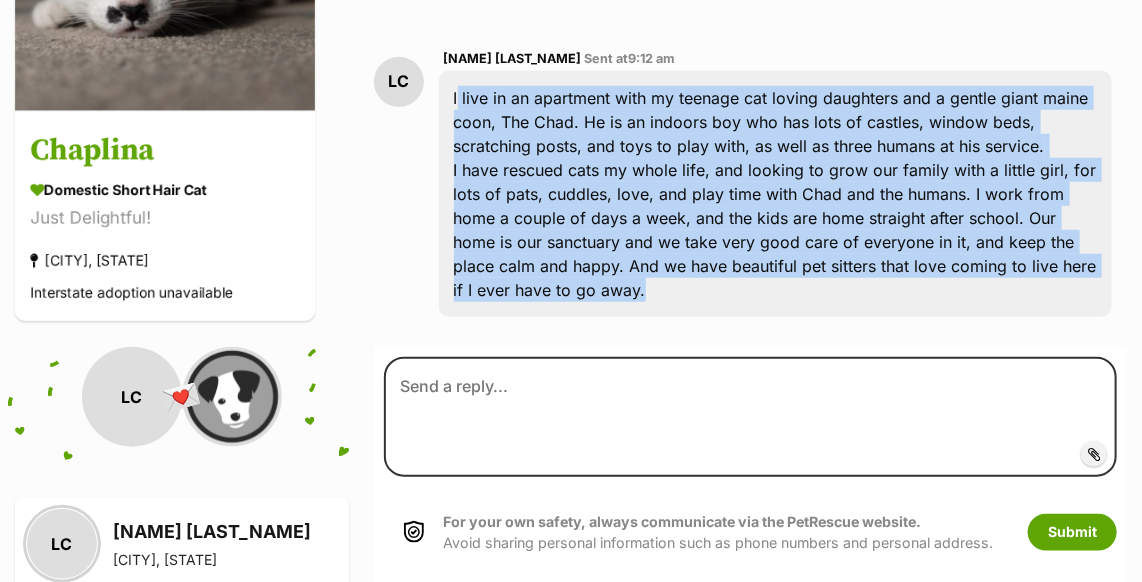 drag, startPoint x: 453, startPoint y: 98, endPoint x: 667, endPoint y: 281, distance: 281.57593 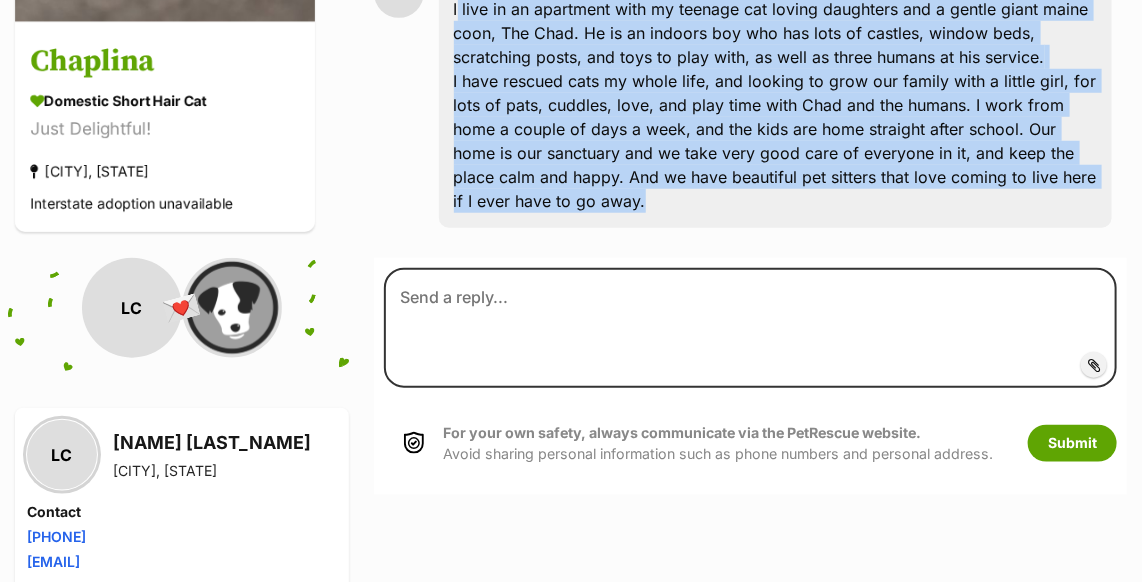scroll, scrollTop: 762, scrollLeft: 0, axis: vertical 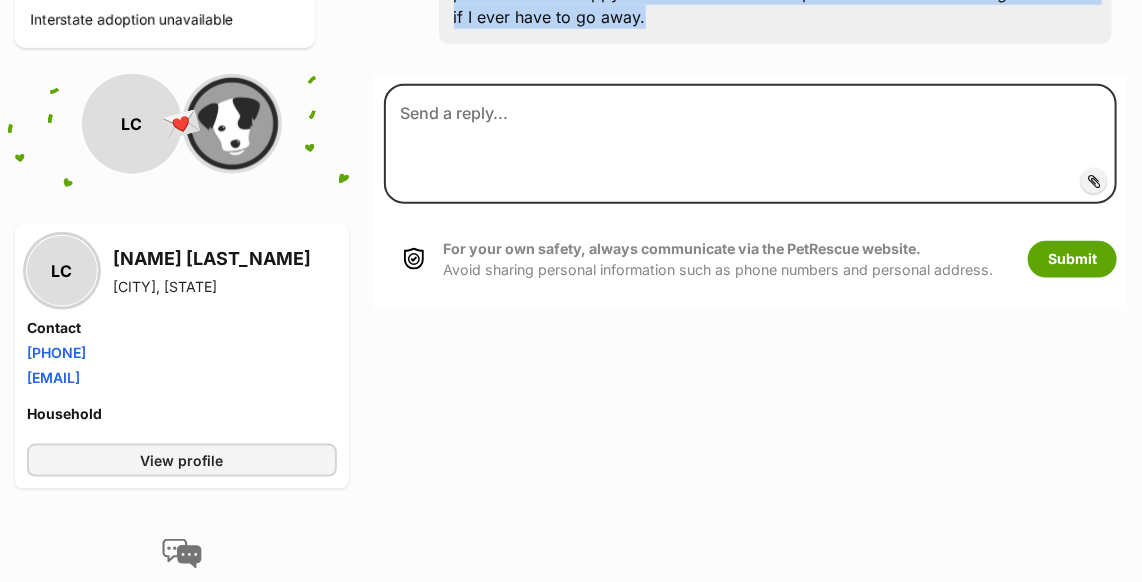 drag, startPoint x: 113, startPoint y: 251, endPoint x: 169, endPoint y: 372, distance: 133.33041 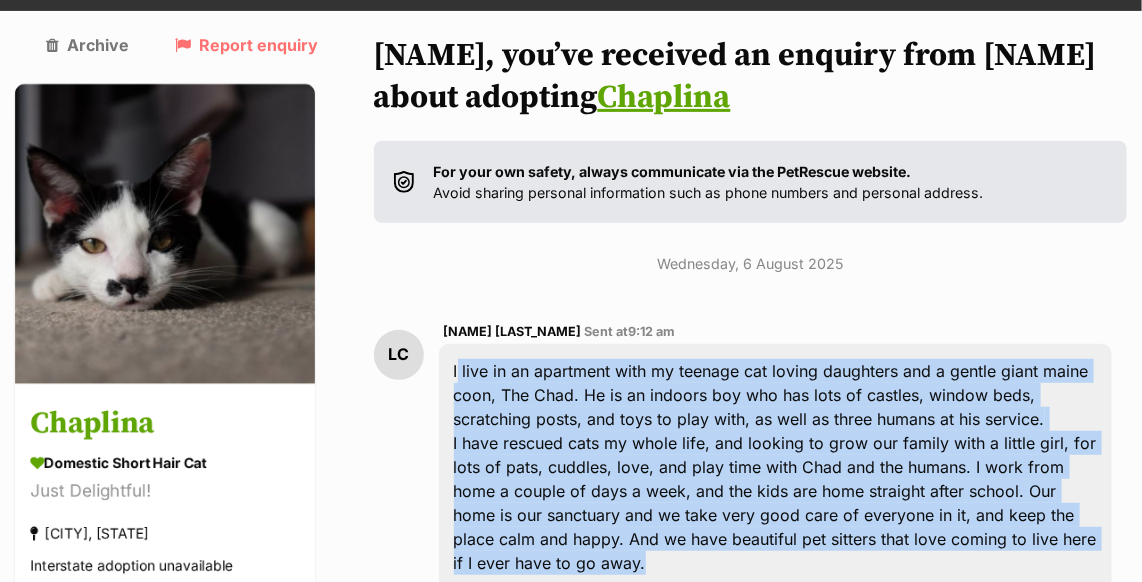 scroll, scrollTop: 0, scrollLeft: 0, axis: both 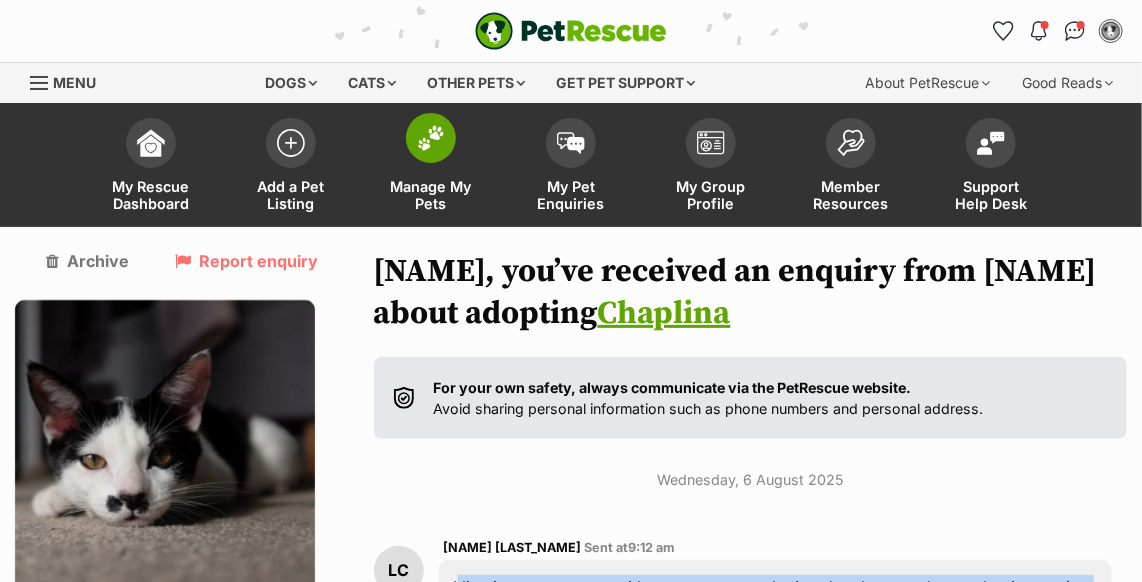 click at bounding box center [431, 138] 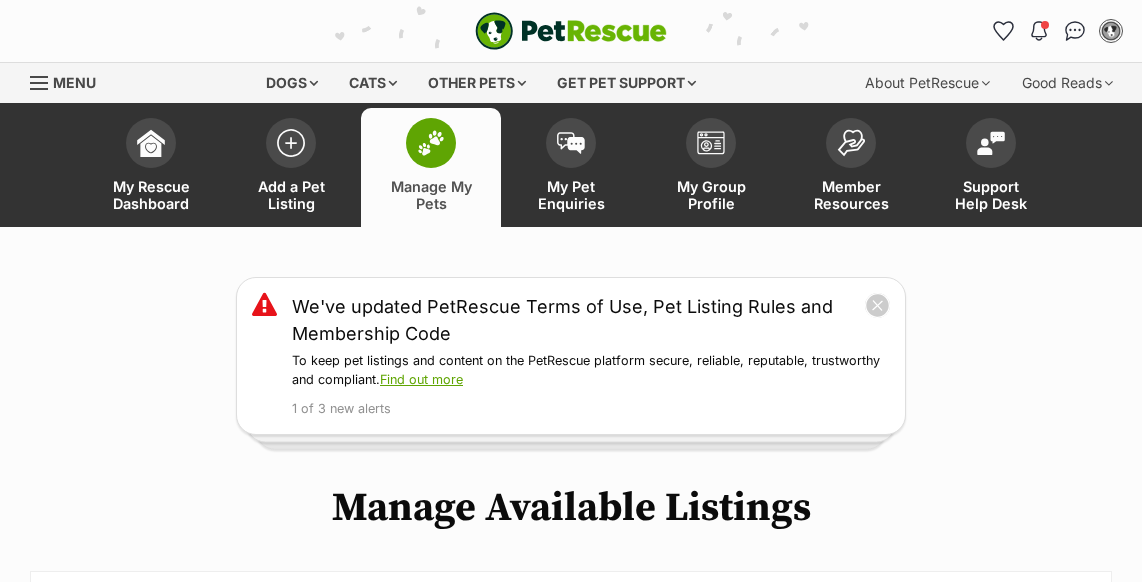 scroll, scrollTop: 0, scrollLeft: 0, axis: both 